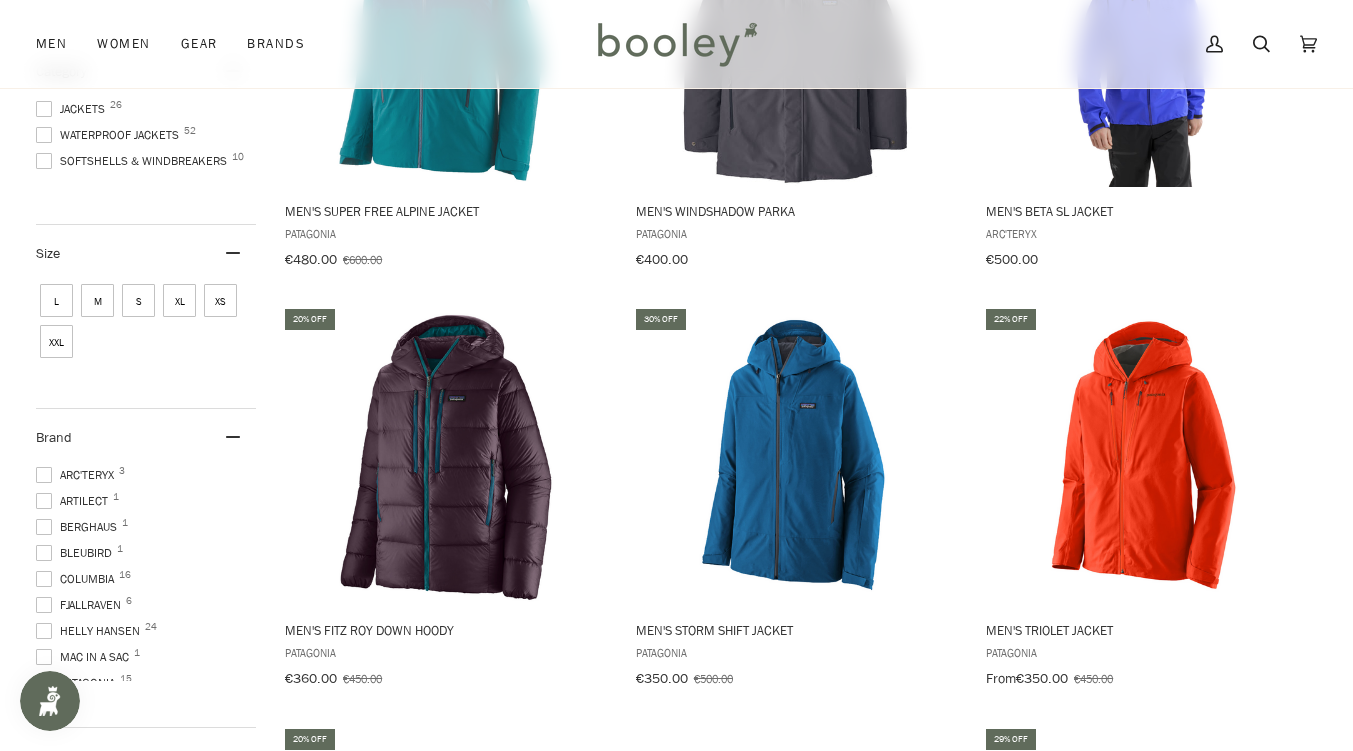 scroll, scrollTop: 520, scrollLeft: 0, axis: vertical 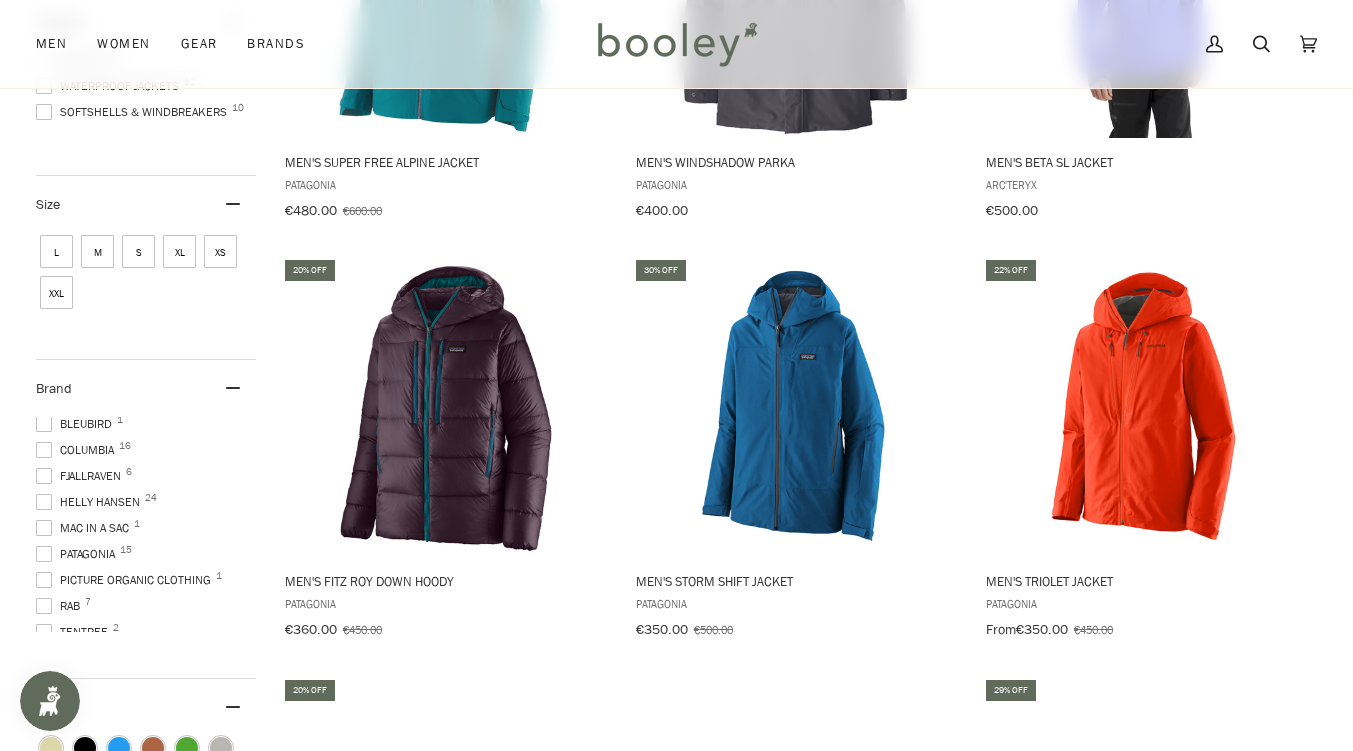 click on "Patagonia 15" at bounding box center [44, 346] 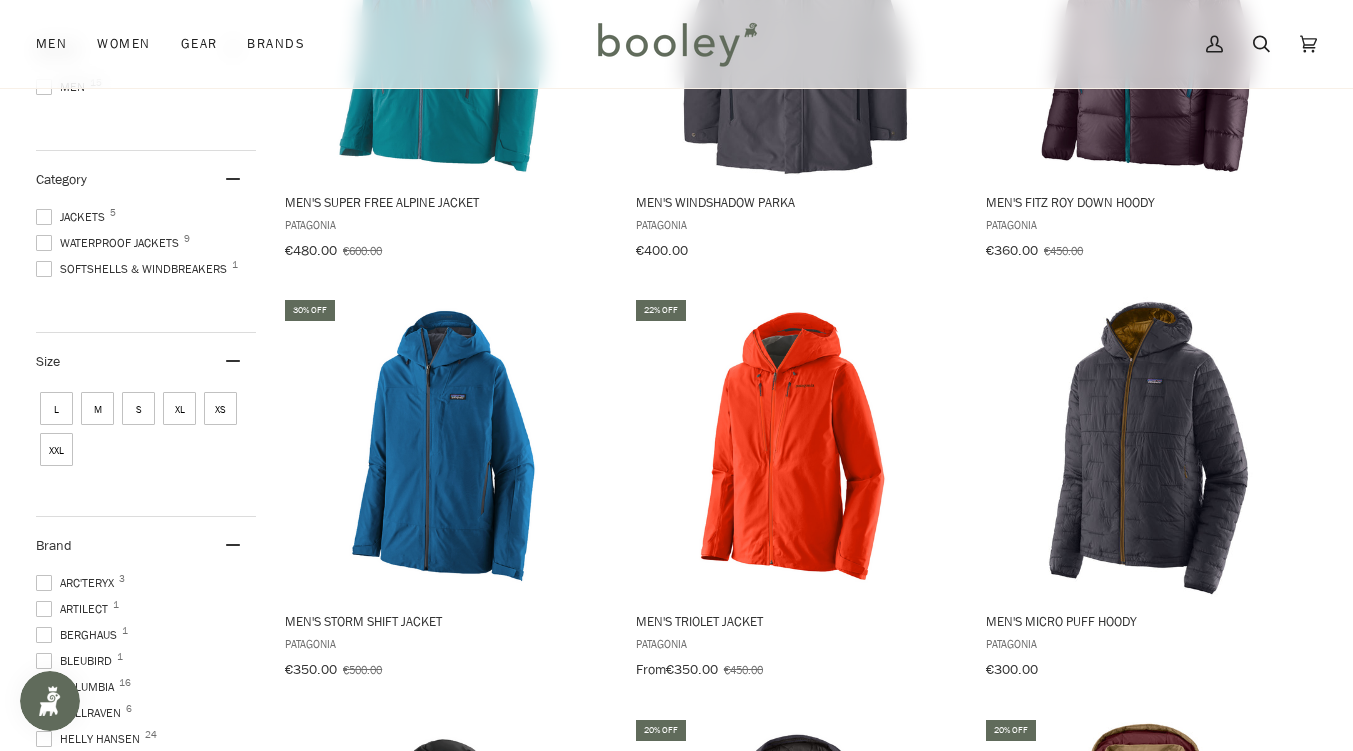 scroll, scrollTop: 49, scrollLeft: 0, axis: vertical 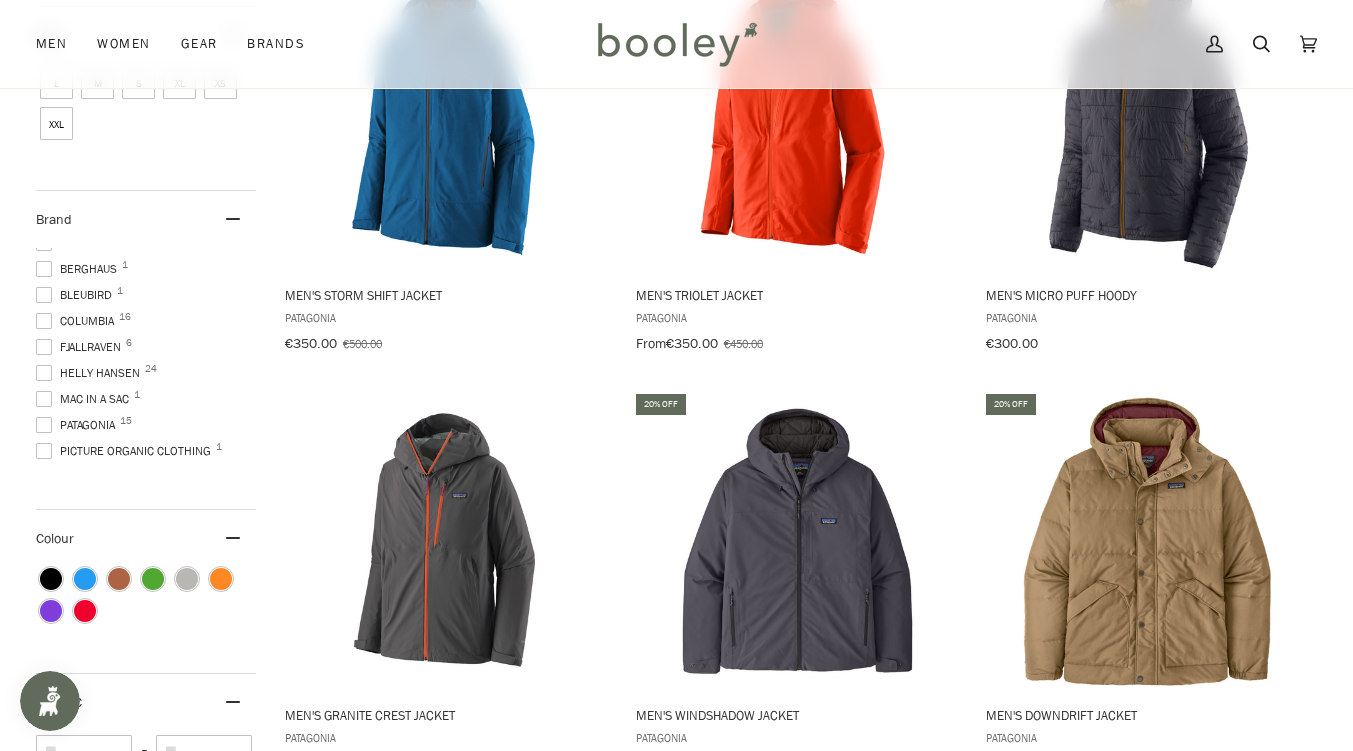 click on "Showing  15  results
Showing  15  results for "Men's Jackets"
Products 15 Featured Featured Title: A-Z Title: Z-A Date: New to Old Date: Old to New Price: Low to High Price: High to Low Discount: High to Low Bestselling
Filters Patagonia Reset filters Gender Men 15 Category Jackets 5 Waterproof Jackets 9 Softshells & Windbreakers 1 Size L M S XL XS XXL Brand  1   Arc'teryx 3 Artilect 1 Berghaus 1 Bleubird 1 Columbia 16 Fjallraven 6 Helly Hansen 24 Mac in a Sac 1 Patagonia 15 Picture Organic Clothing 1 Rab 7 Tentree 2 The North Face 9 Trekmates 1 Colour Black Blue Brown Green Grey Orange Purple Red Price , € ***  –  *** €154 €480 €154 €236 €317 €399 €480 Available At Athlone 3 Galway 15 20% off Men's Super Free Alpine Jacket  Patagonia €480.00 €600.00 View product Men's Windshadow Parka  Patagonia €400.00 View product 20% off Men's Fitz Roy Down Hoody" at bounding box center [676, 585] 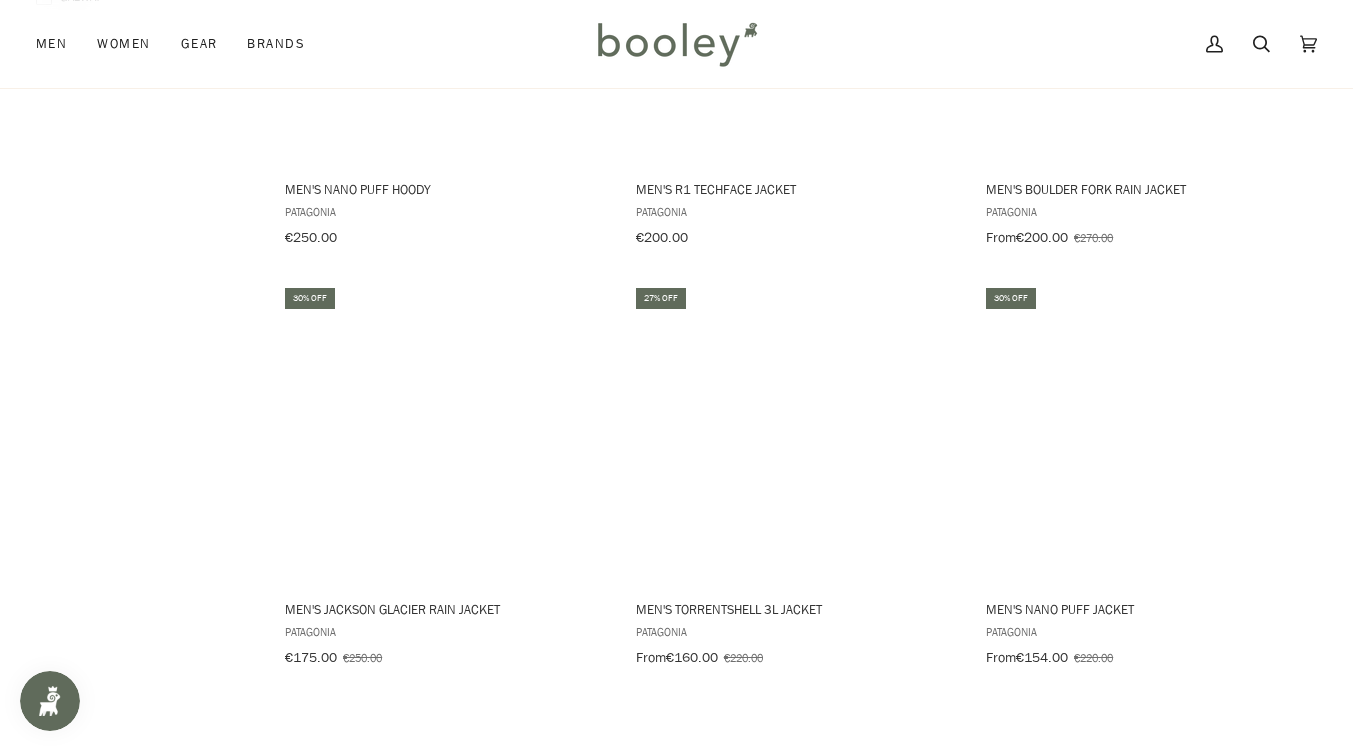 scroll, scrollTop: 1755, scrollLeft: 0, axis: vertical 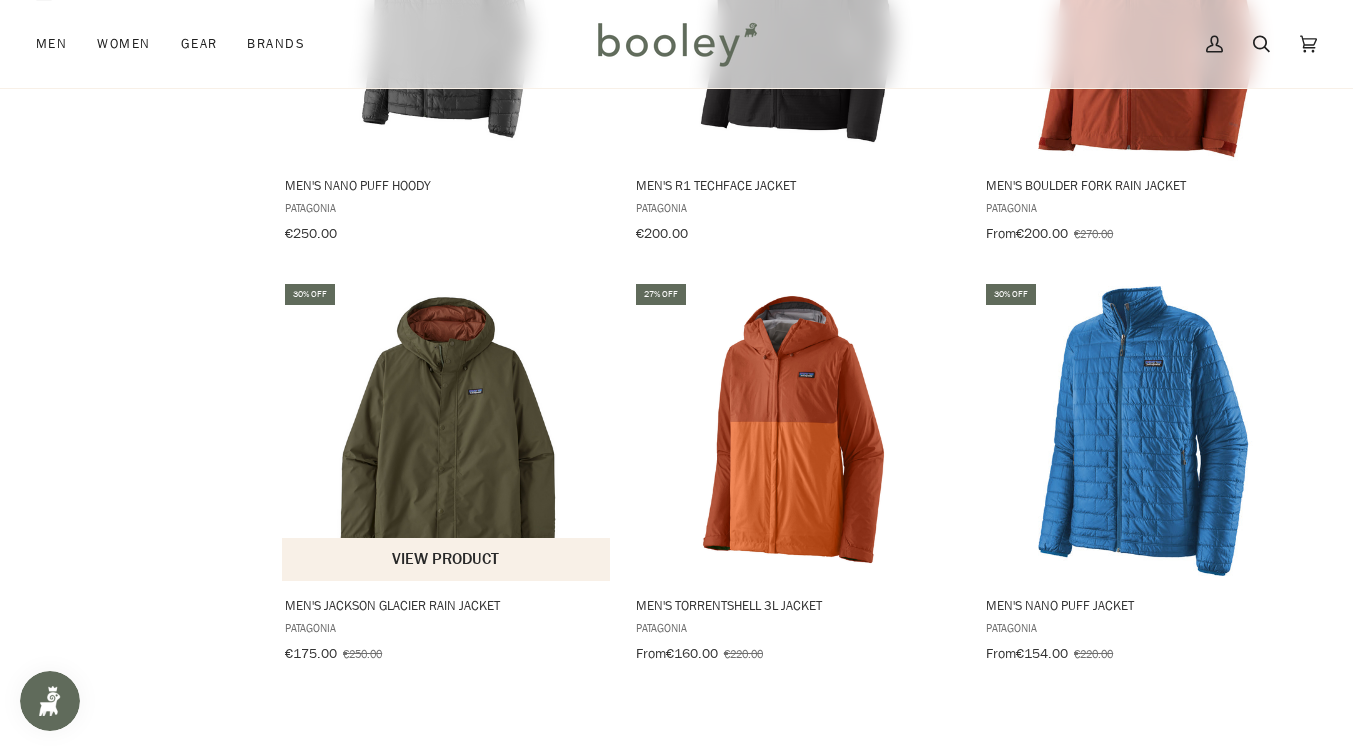 click at bounding box center [447, 431] 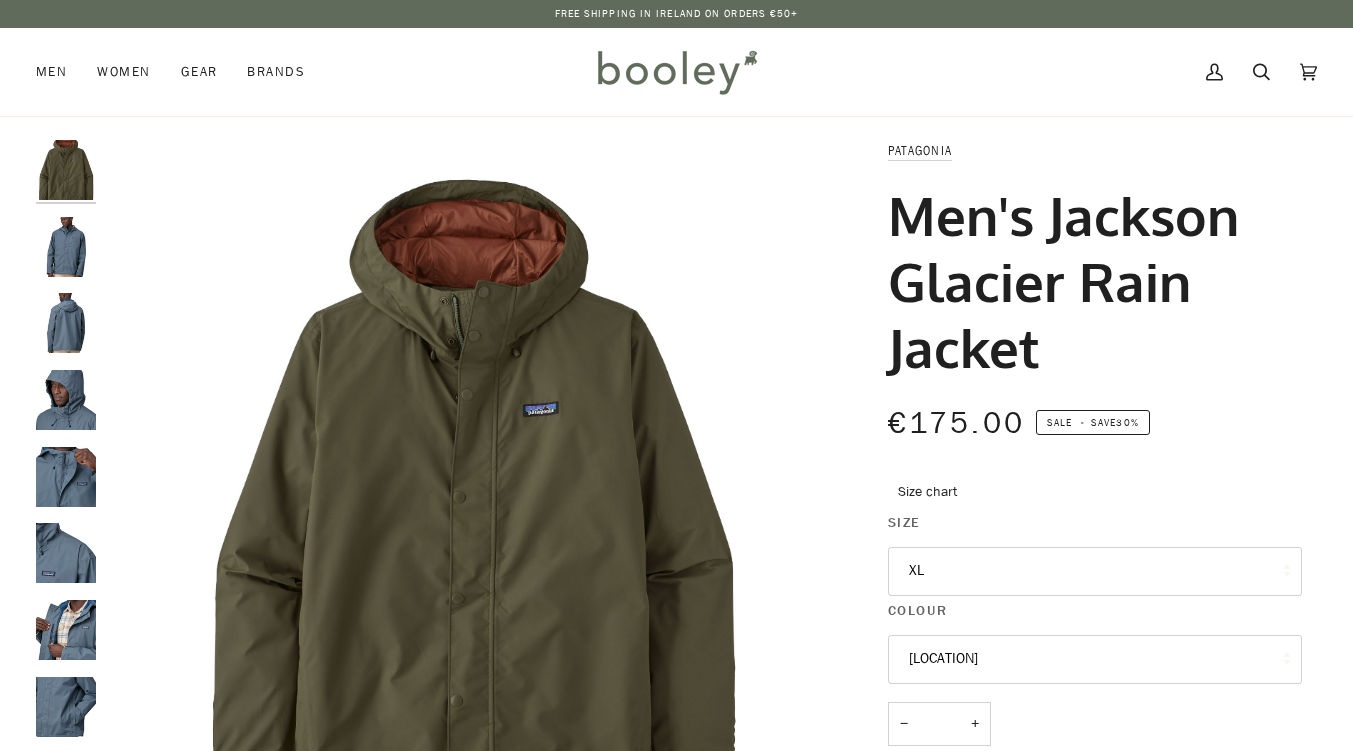 scroll, scrollTop: 0, scrollLeft: 0, axis: both 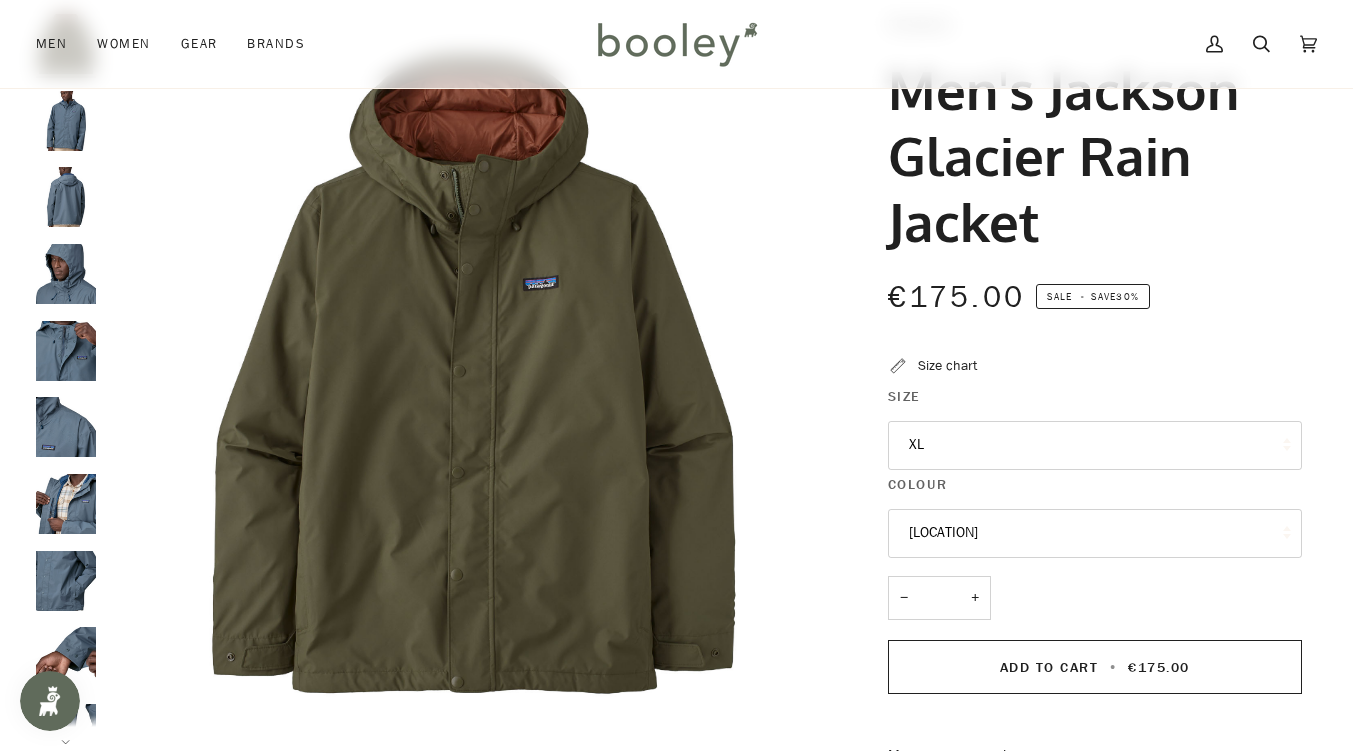 click at bounding box center (66, 121) 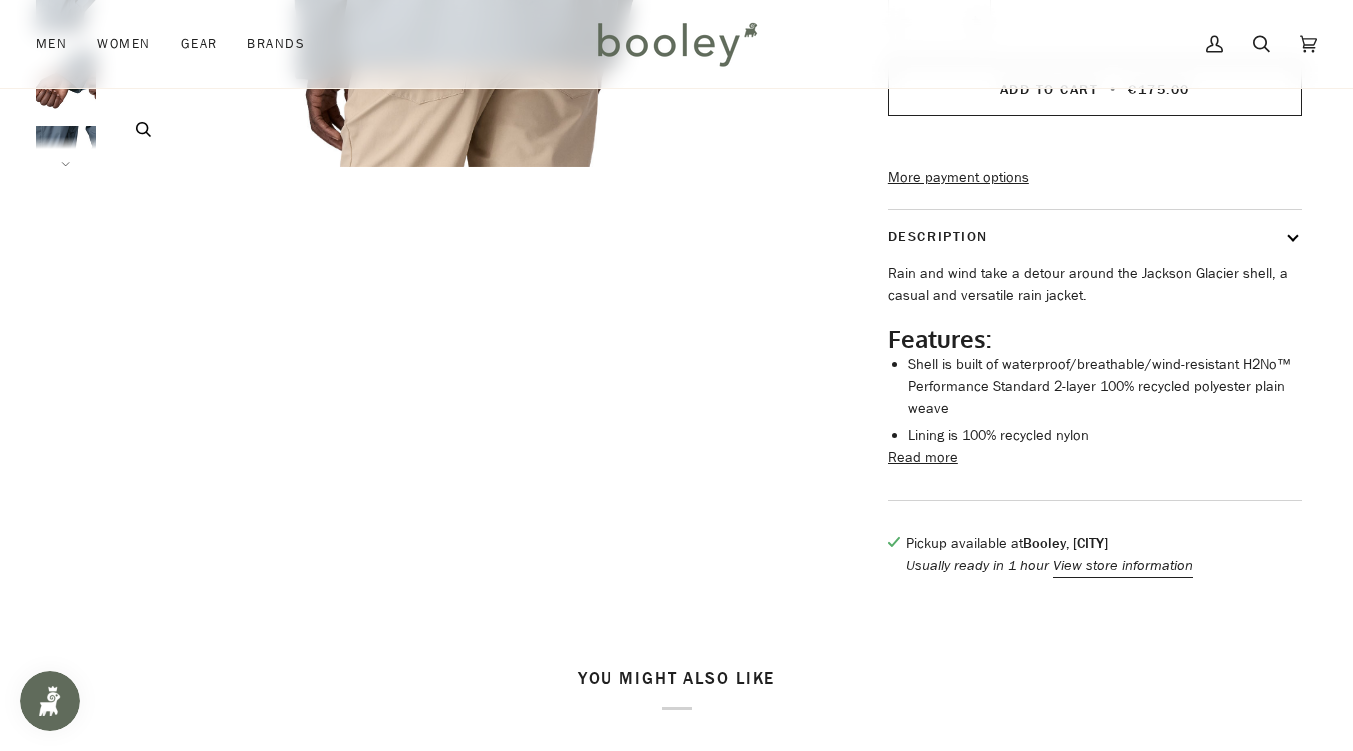 scroll, scrollTop: 704, scrollLeft: 0, axis: vertical 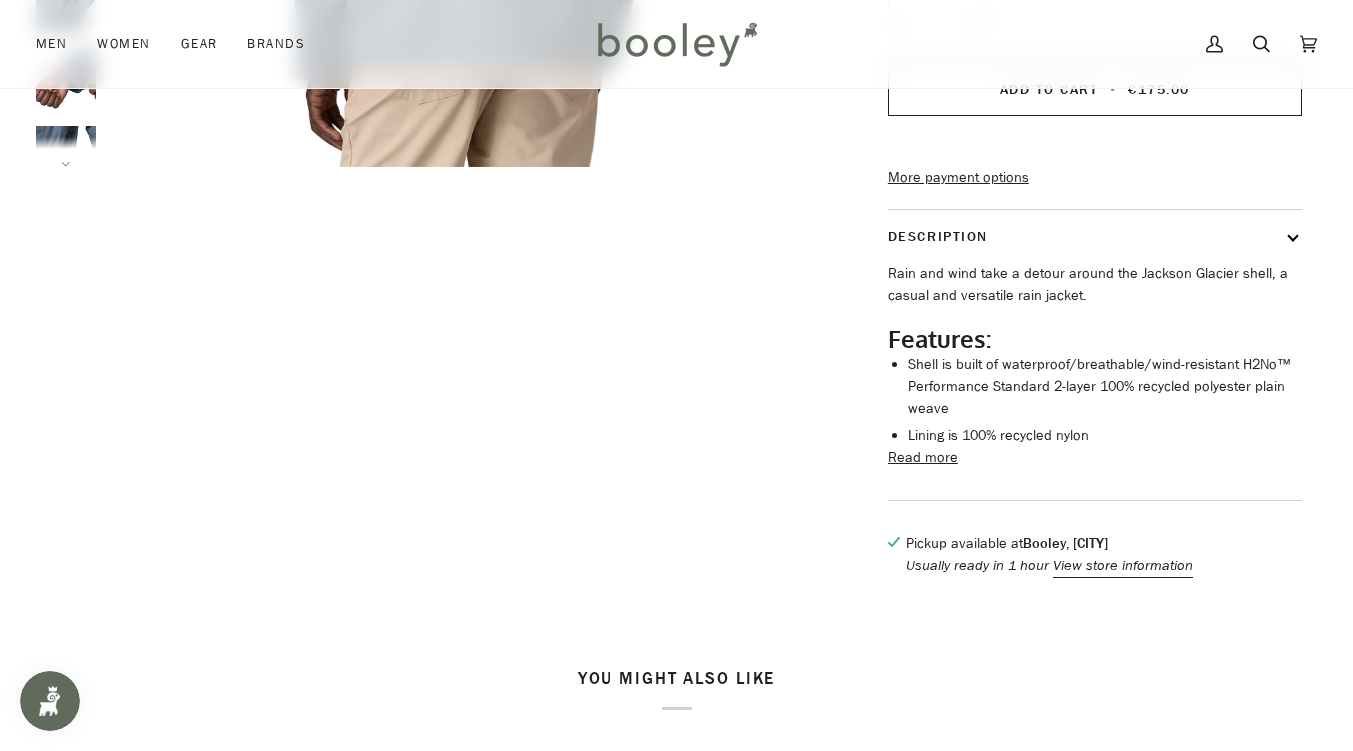 click on "Read more" at bounding box center (923, 458) 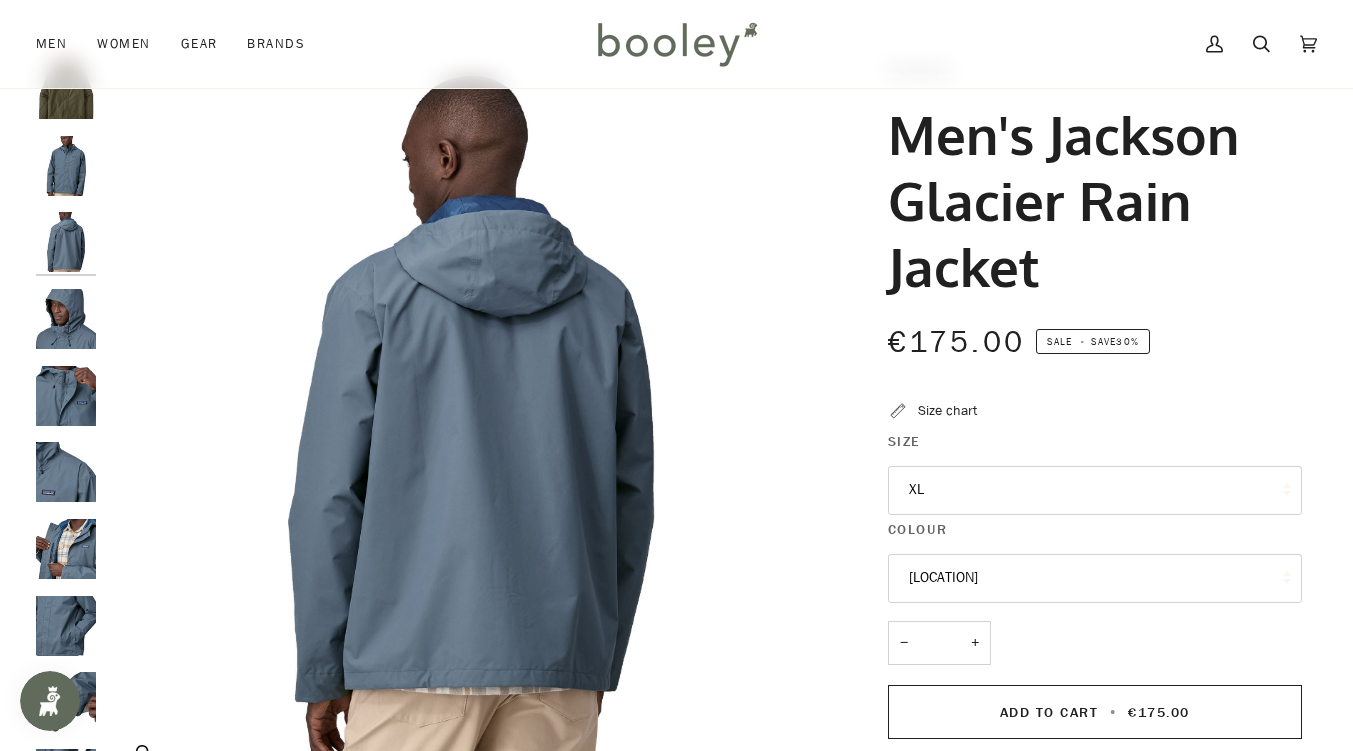 scroll, scrollTop: 0, scrollLeft: 0, axis: both 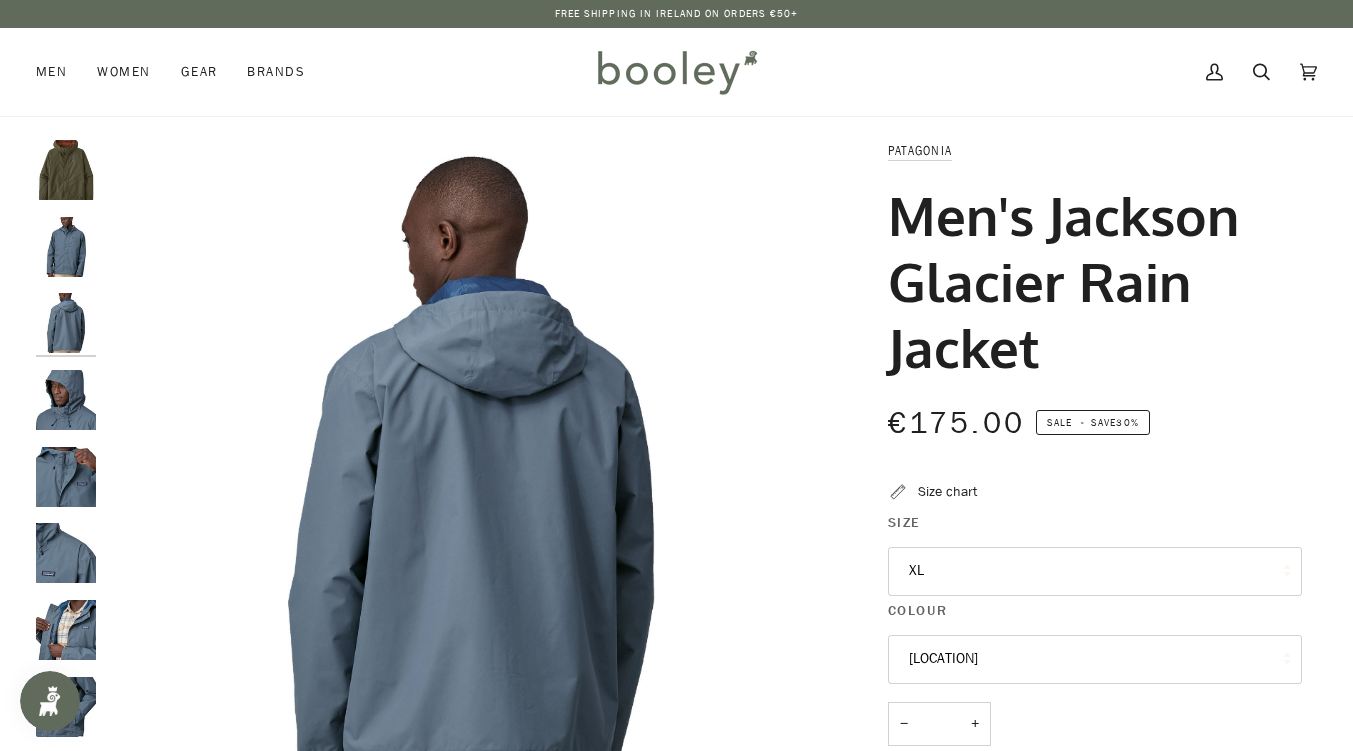 click at bounding box center (66, 170) 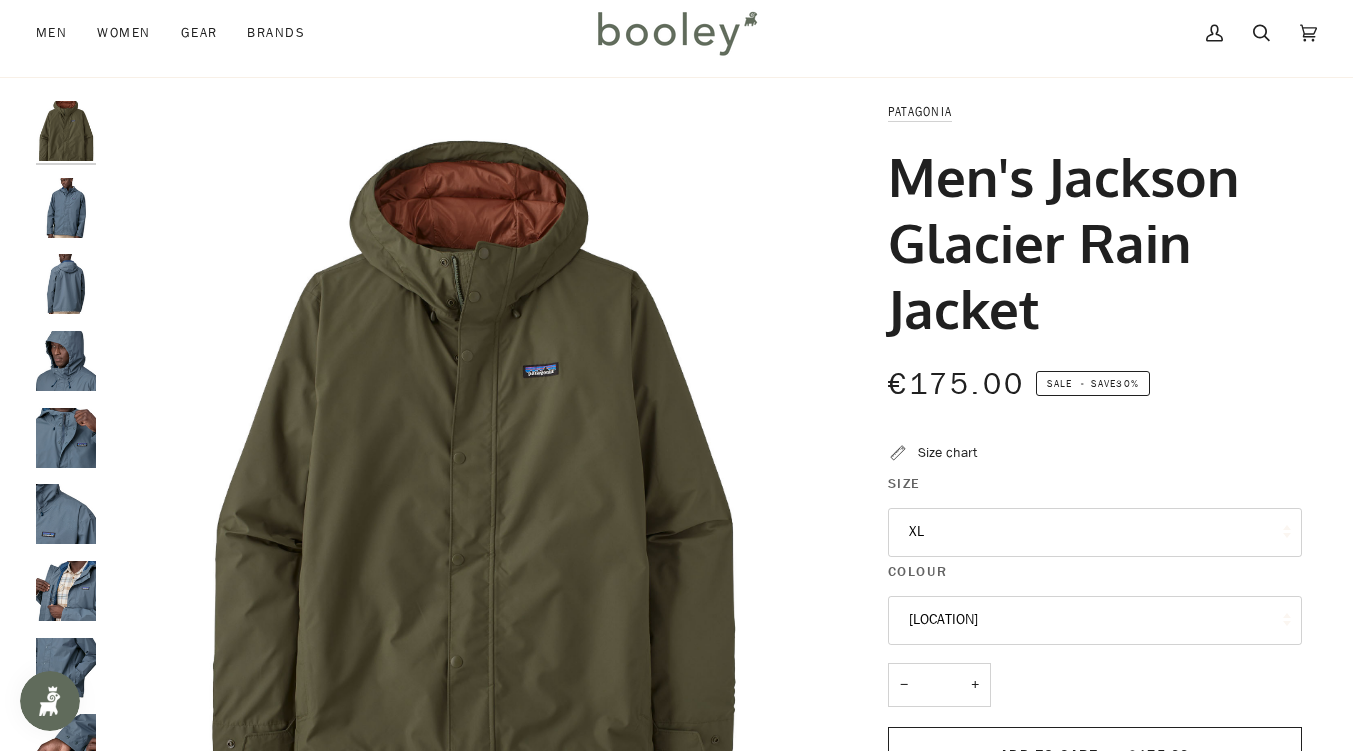 scroll, scrollTop: 0, scrollLeft: 0, axis: both 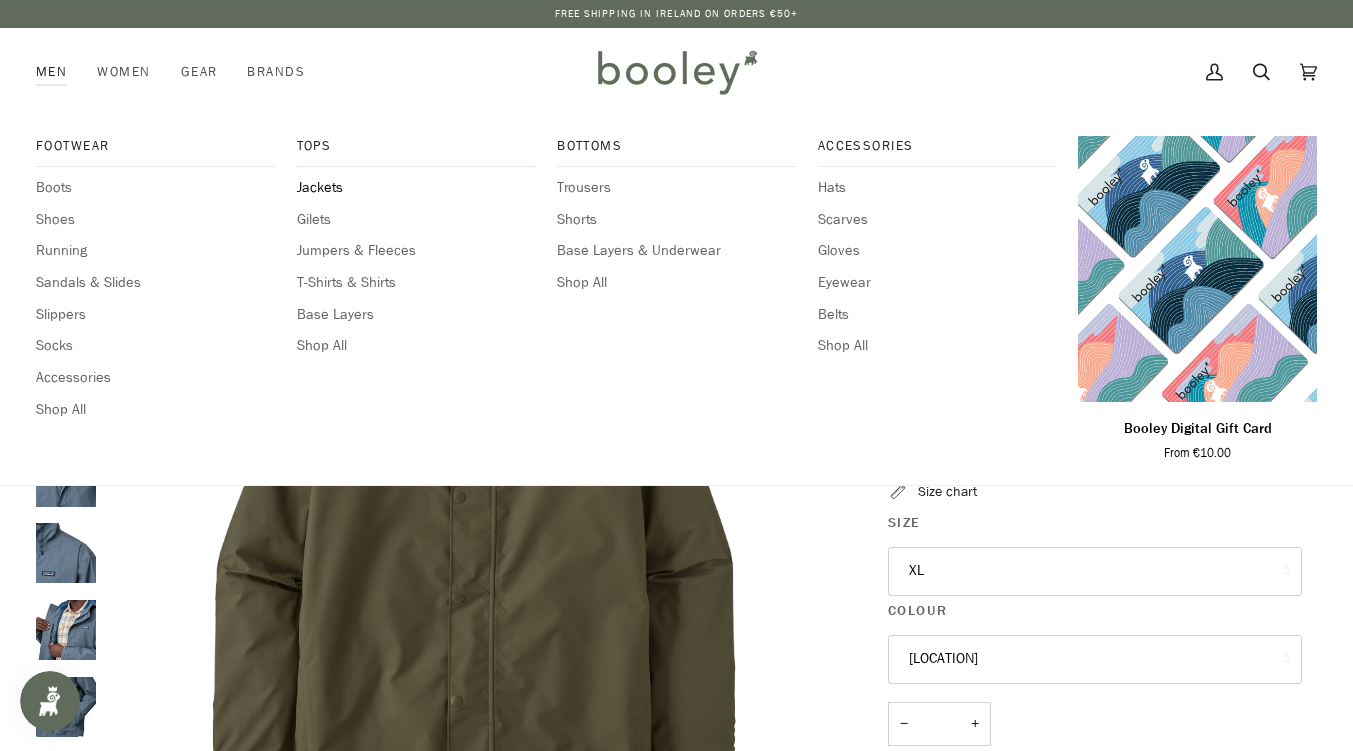 click on "Jackets" at bounding box center (416, 188) 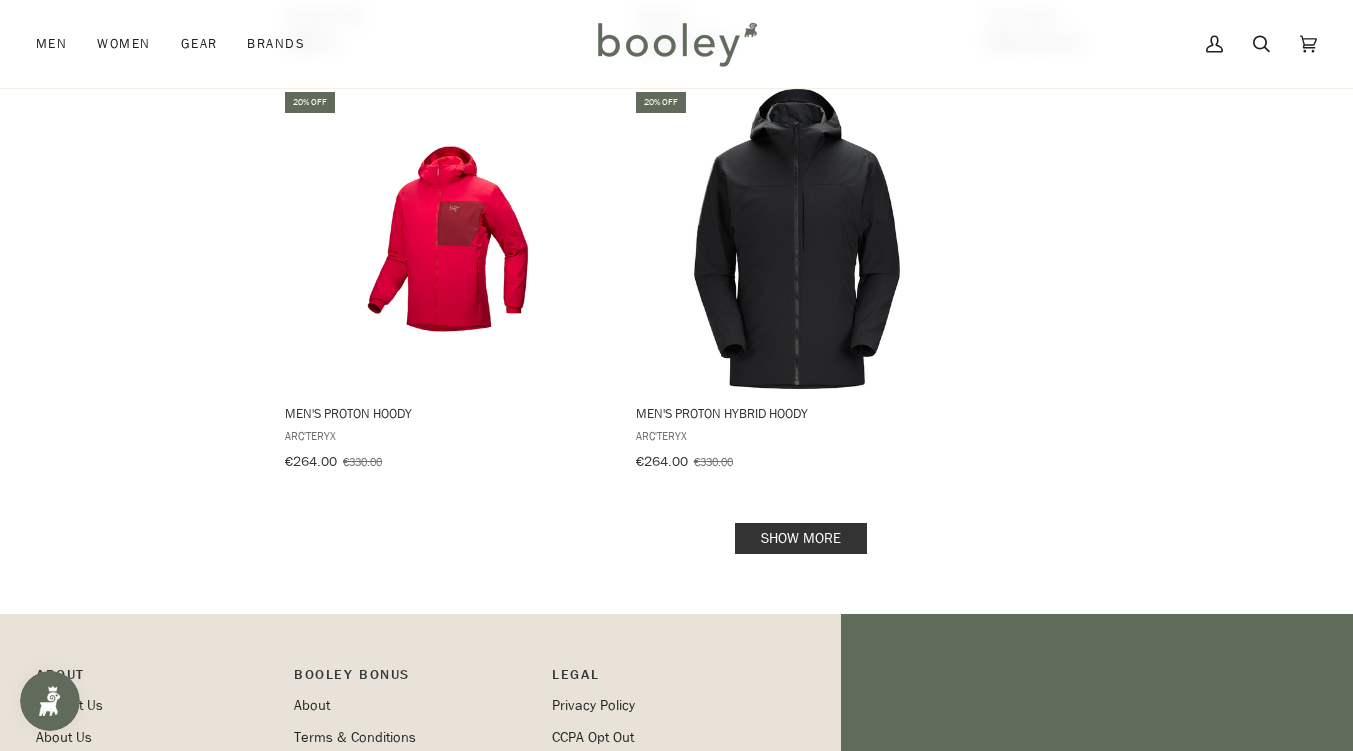 scroll, scrollTop: 2880, scrollLeft: 0, axis: vertical 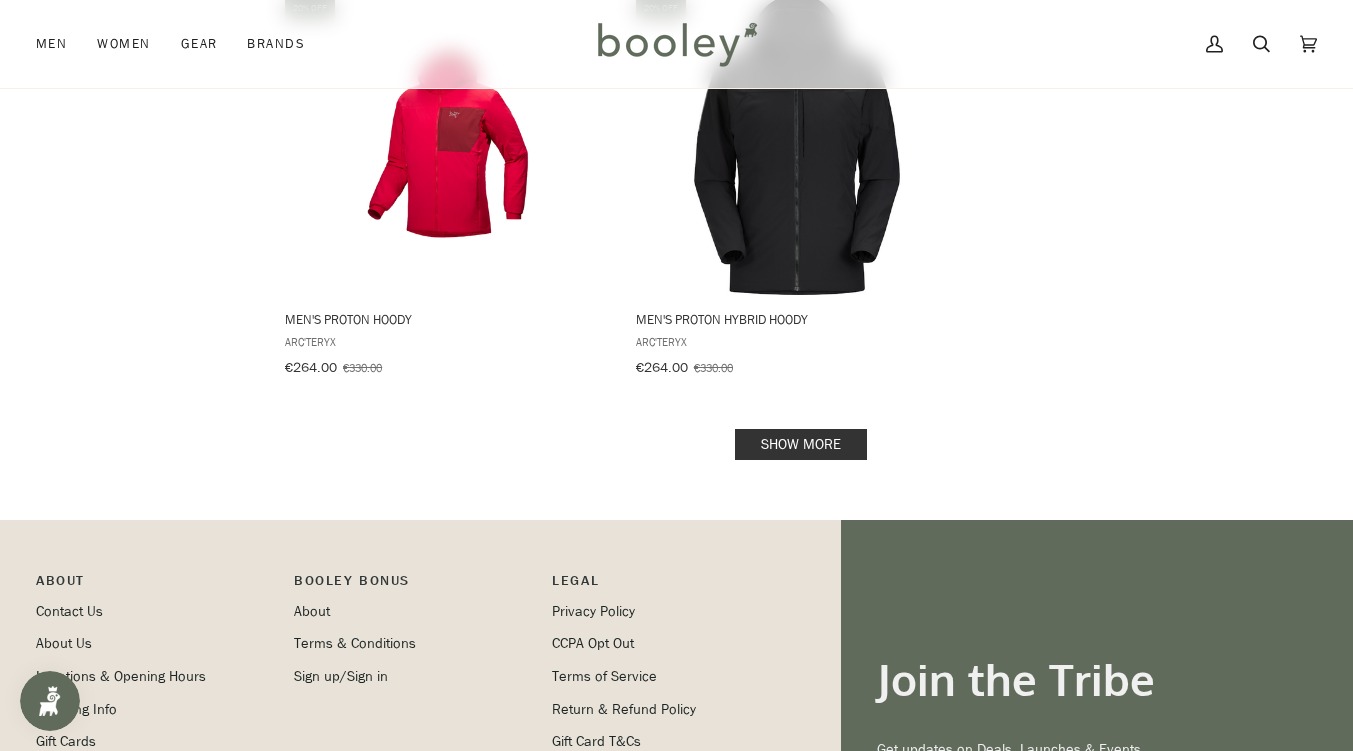 click on "Show more" at bounding box center (801, 444) 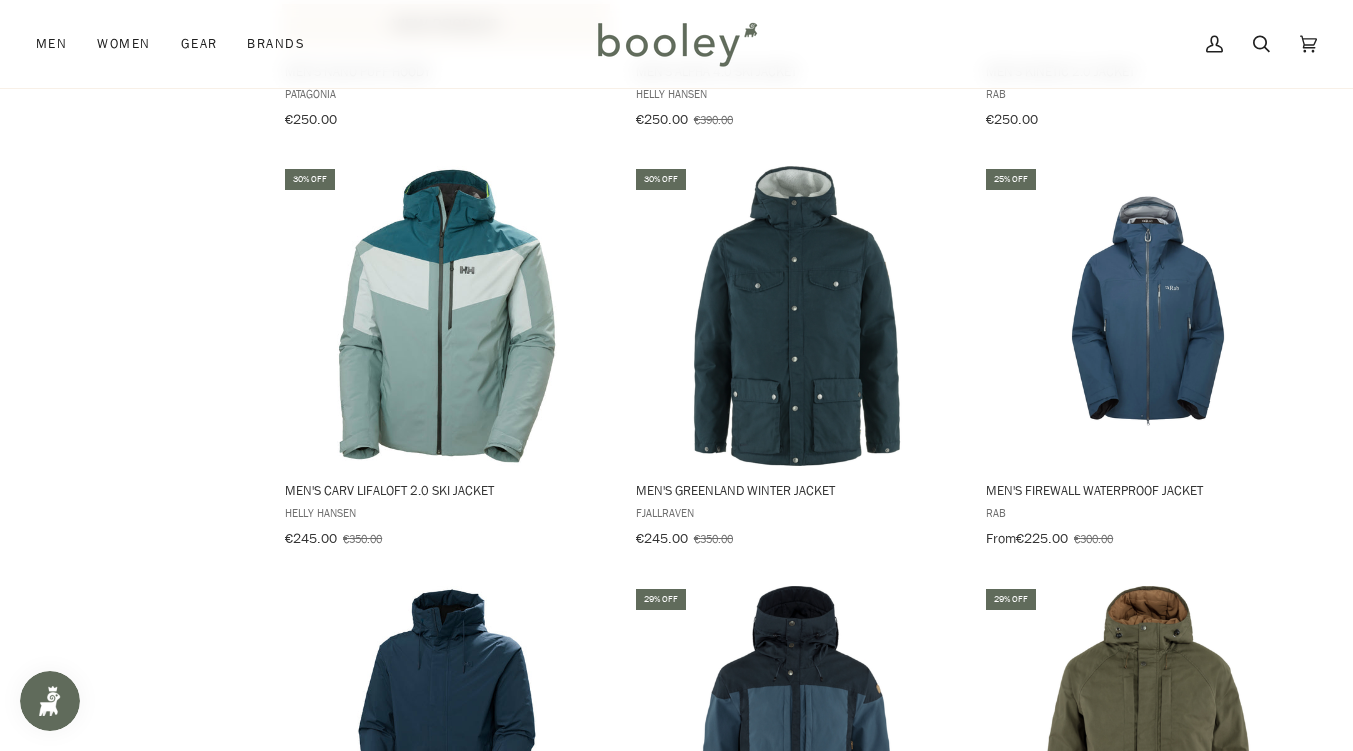 scroll, scrollTop: 3520, scrollLeft: 0, axis: vertical 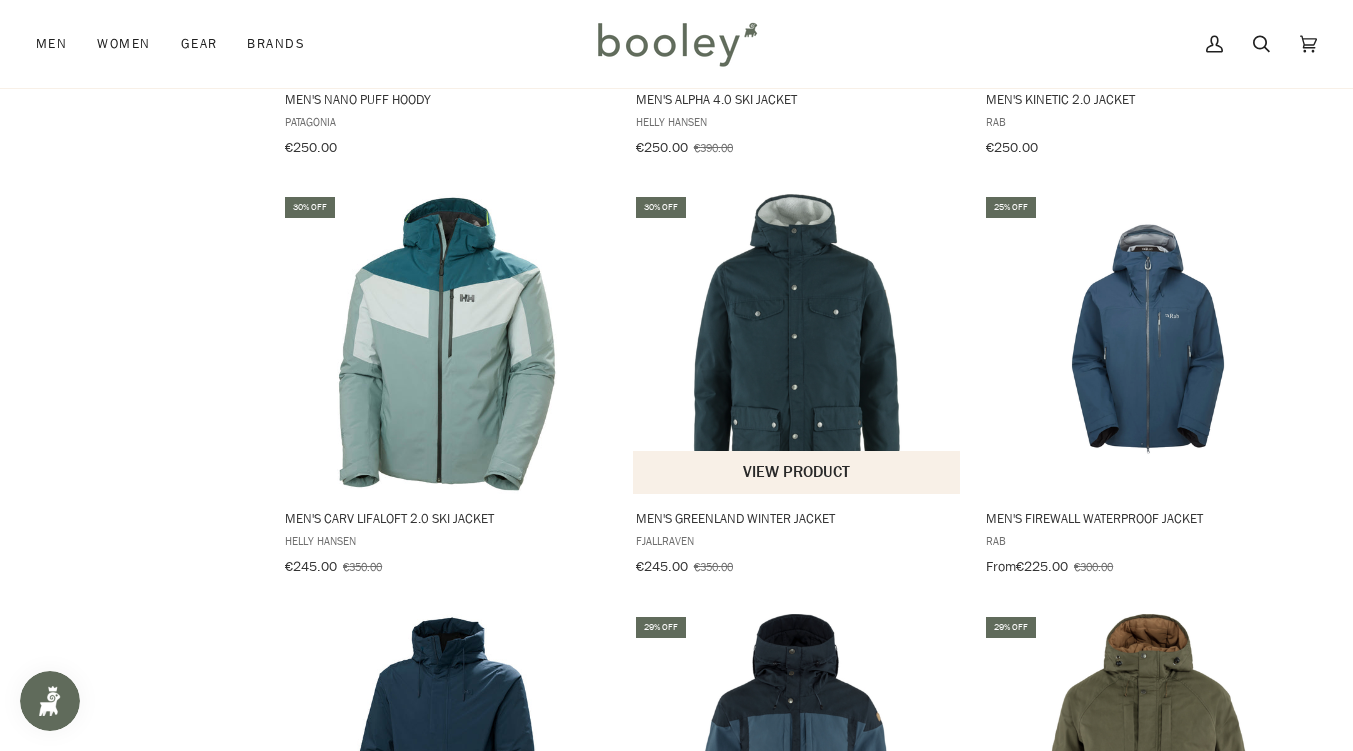 click at bounding box center (797, 344) 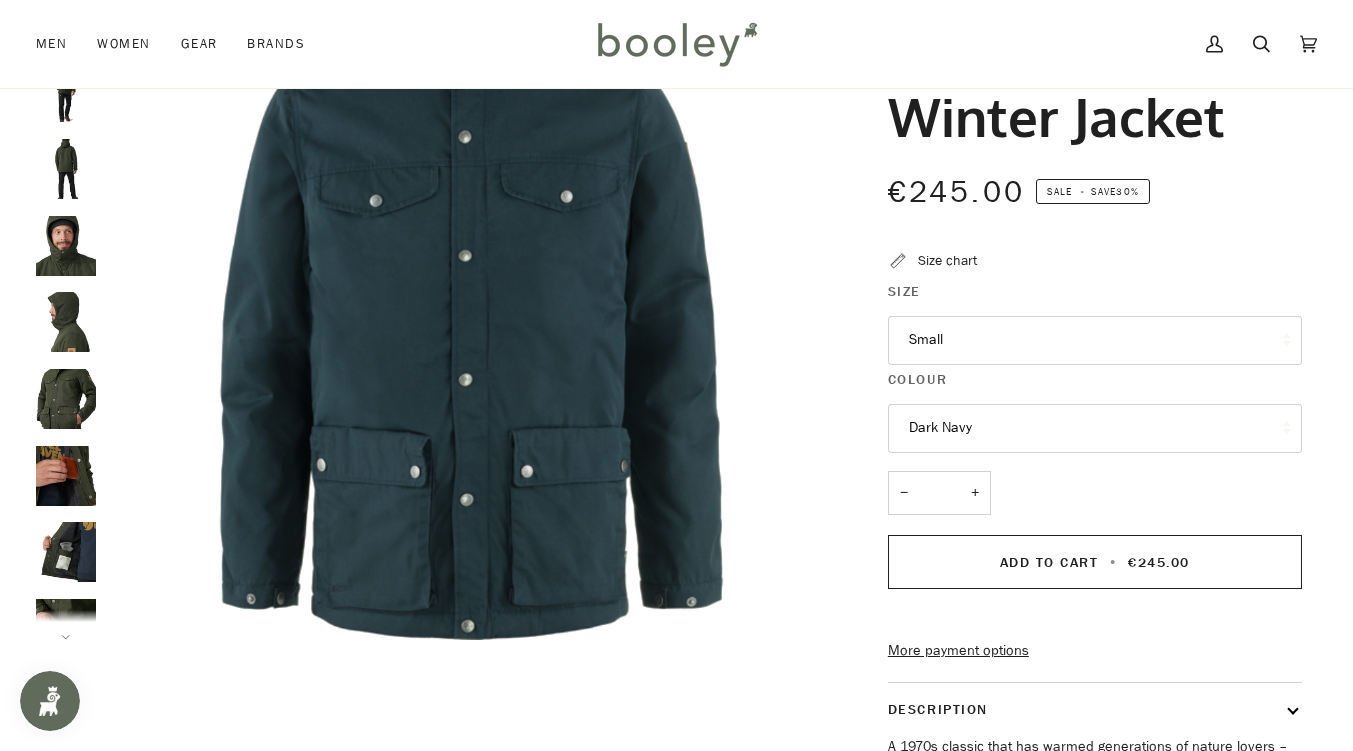 scroll, scrollTop: 0, scrollLeft: 0, axis: both 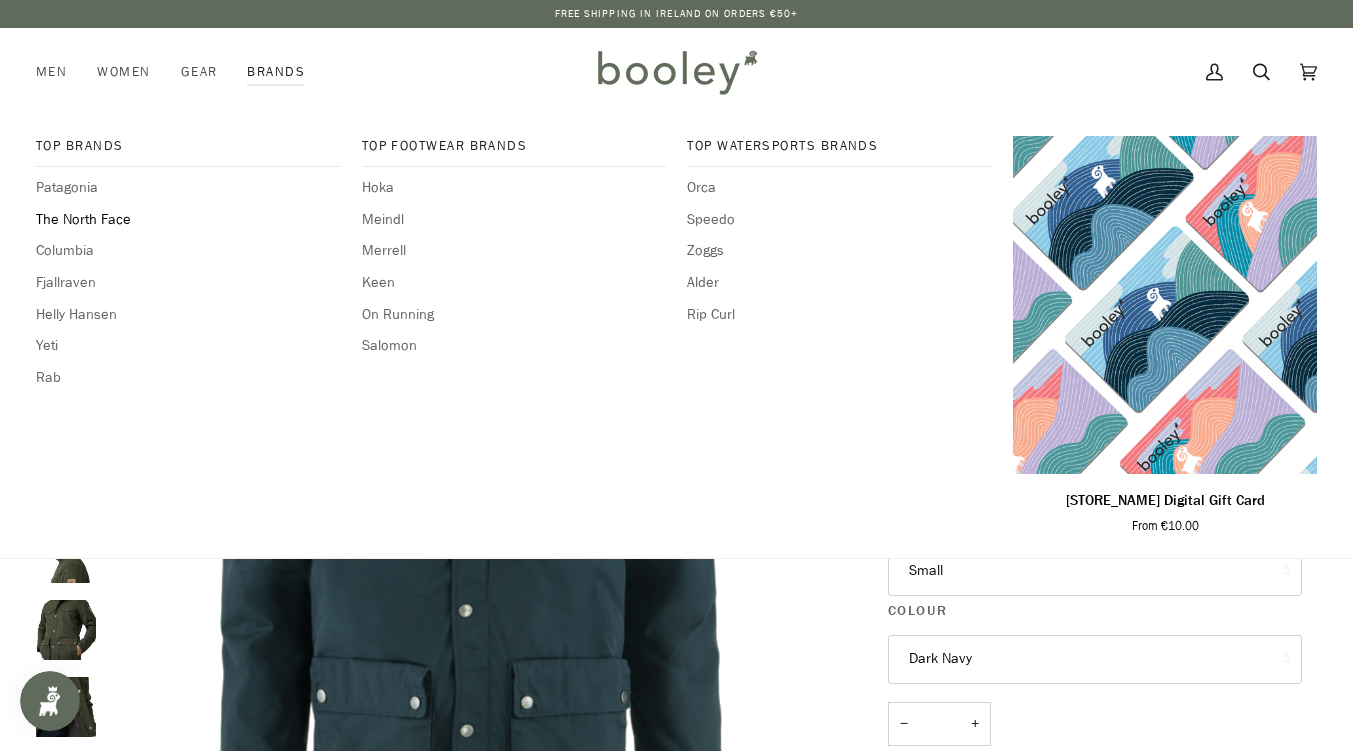 click on "The North Face" at bounding box center [188, 220] 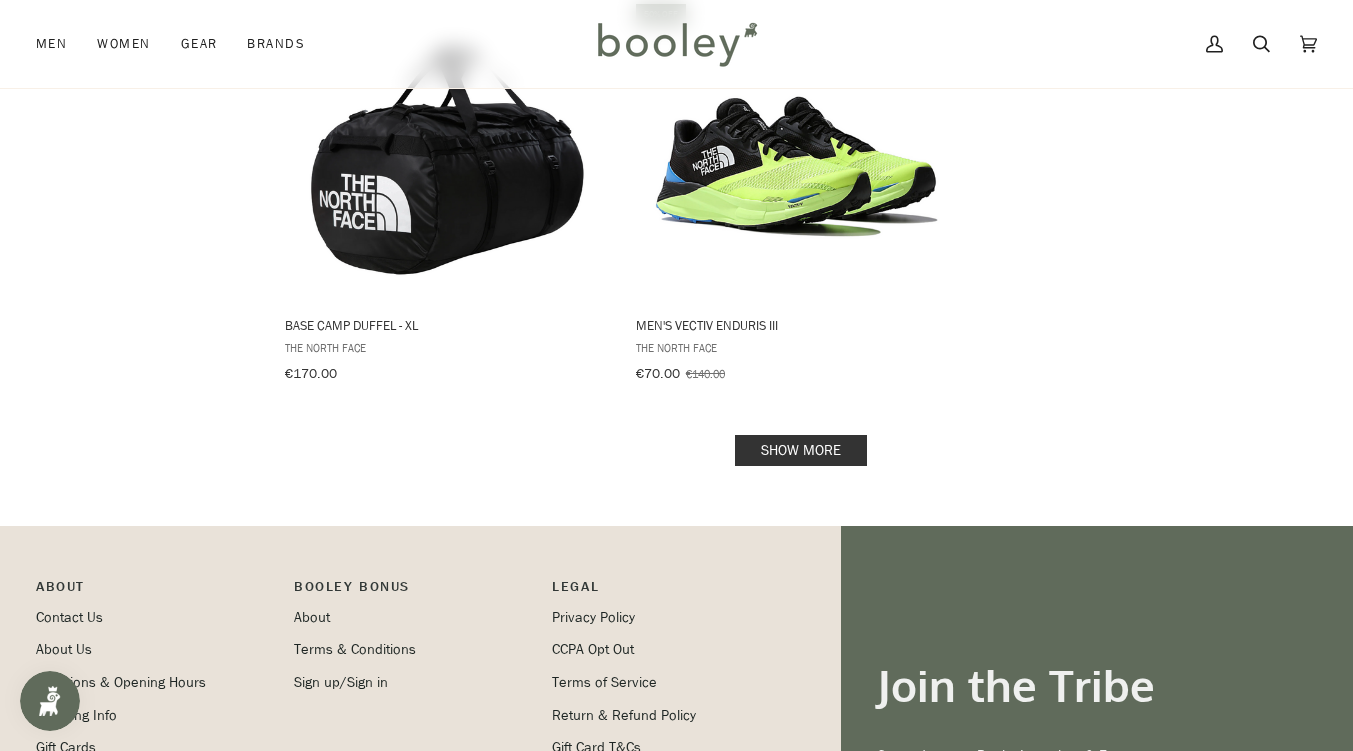 scroll, scrollTop: 2880, scrollLeft: 0, axis: vertical 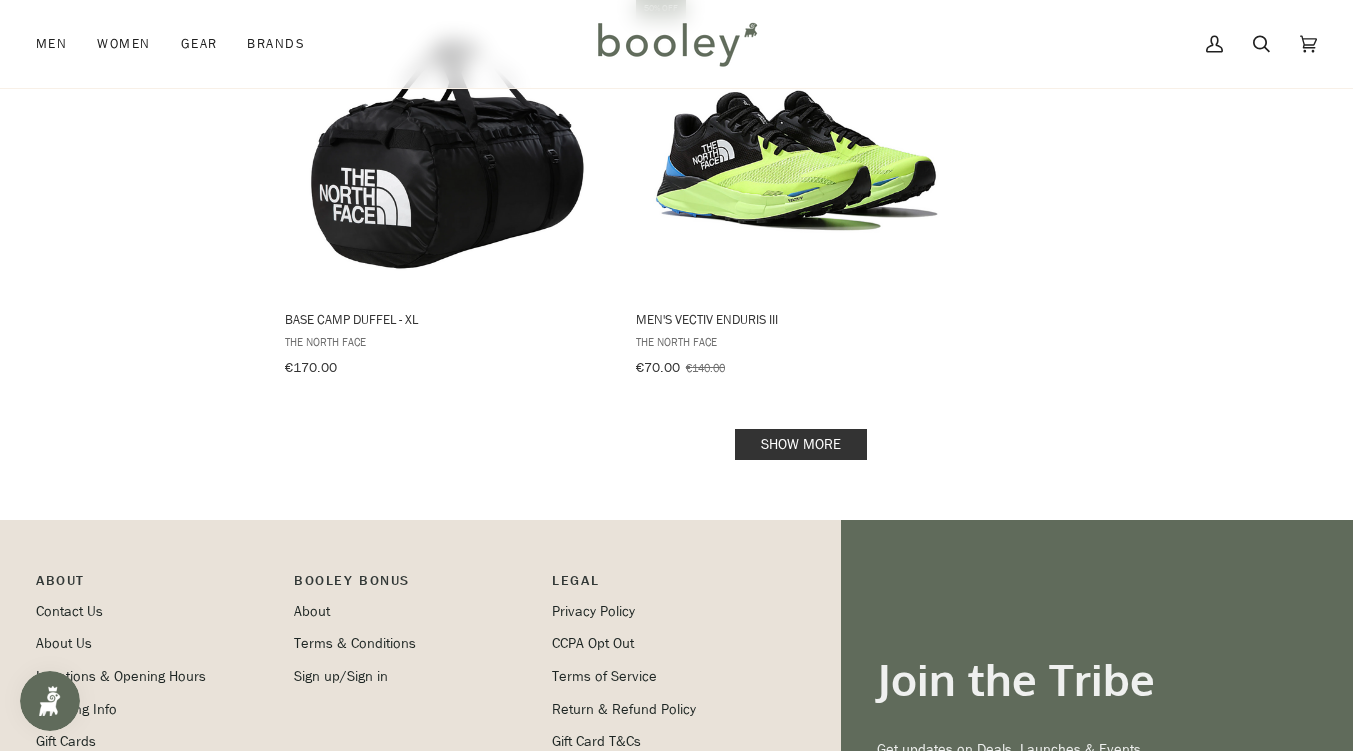 click on "Show more" at bounding box center [801, 444] 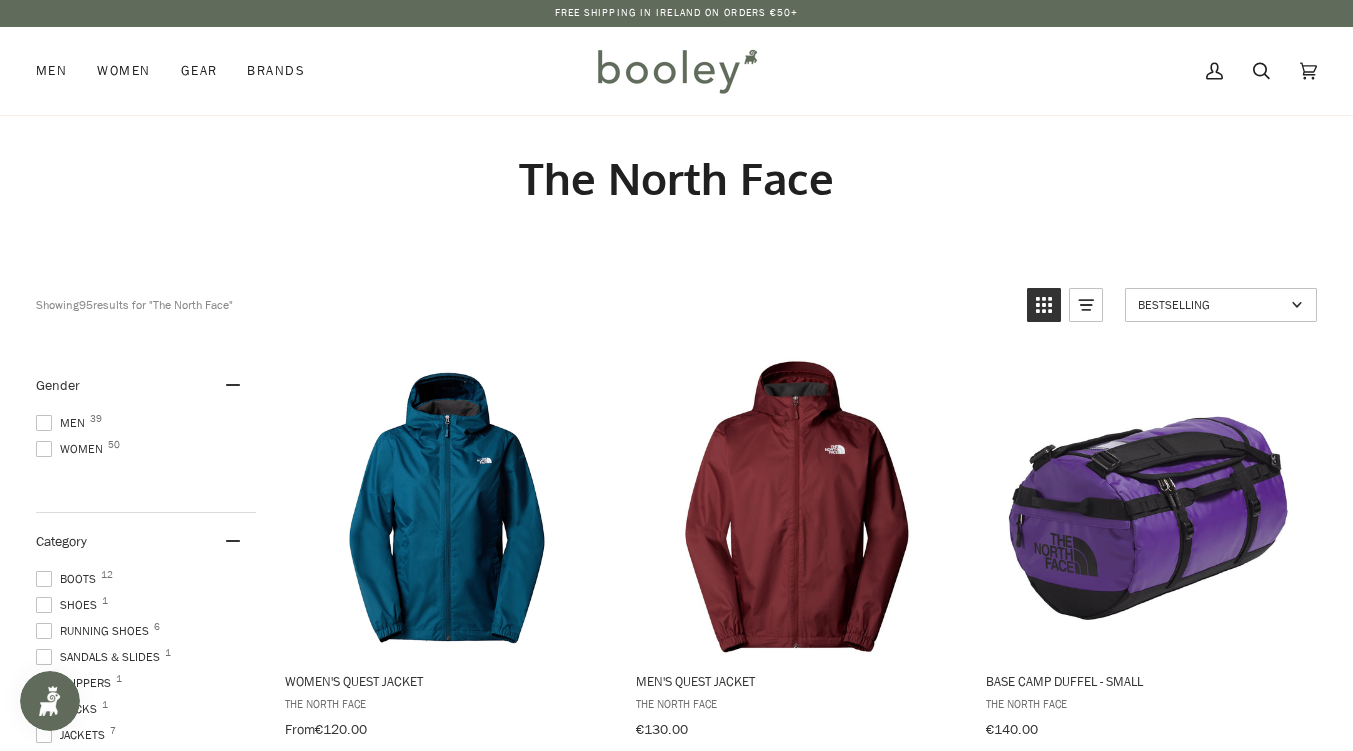 scroll, scrollTop: 0, scrollLeft: 0, axis: both 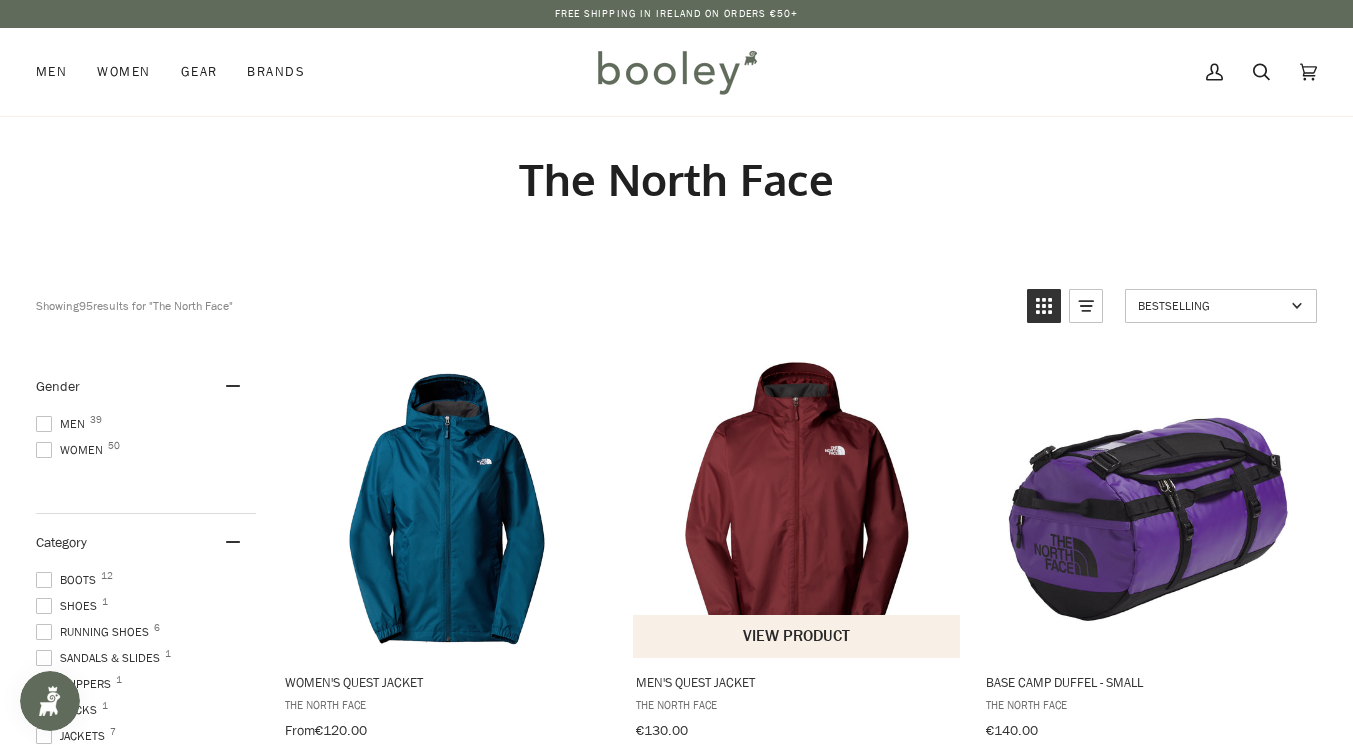 click at bounding box center (797, 508) 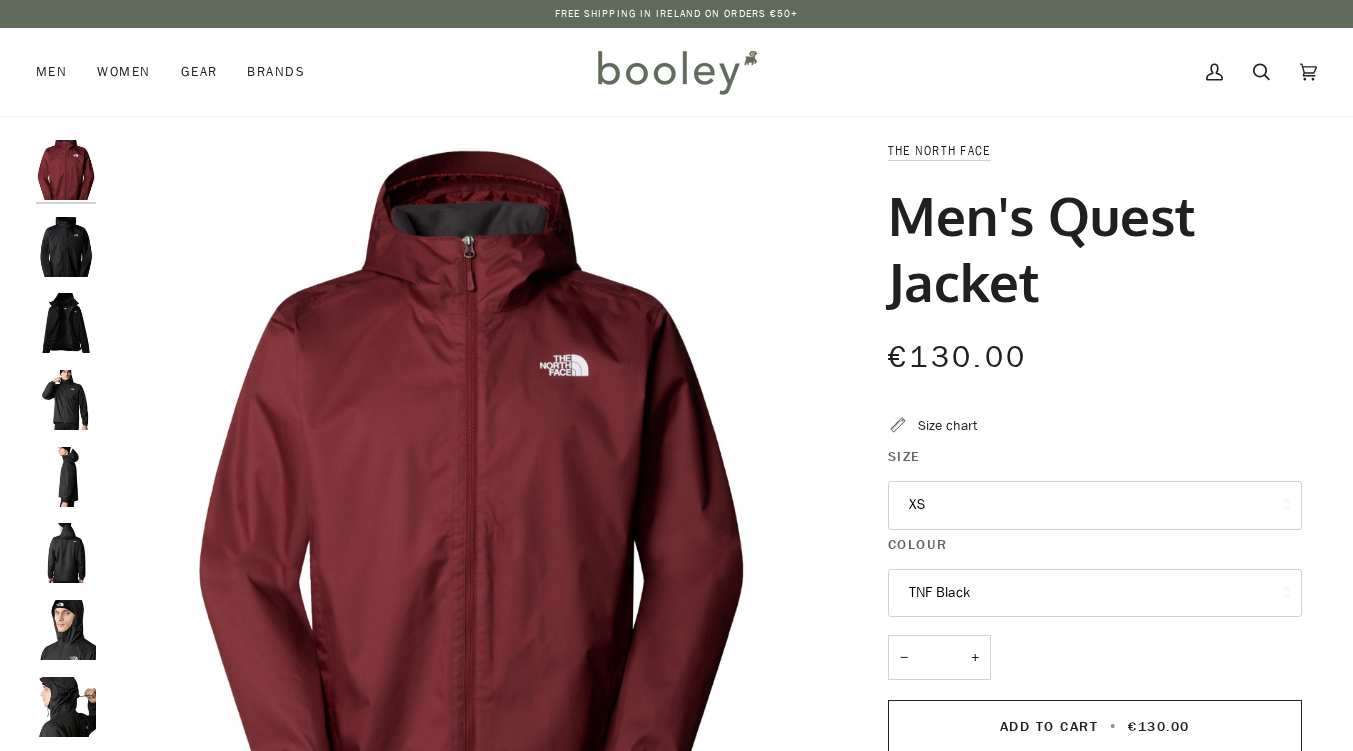 scroll, scrollTop: 0, scrollLeft: 0, axis: both 